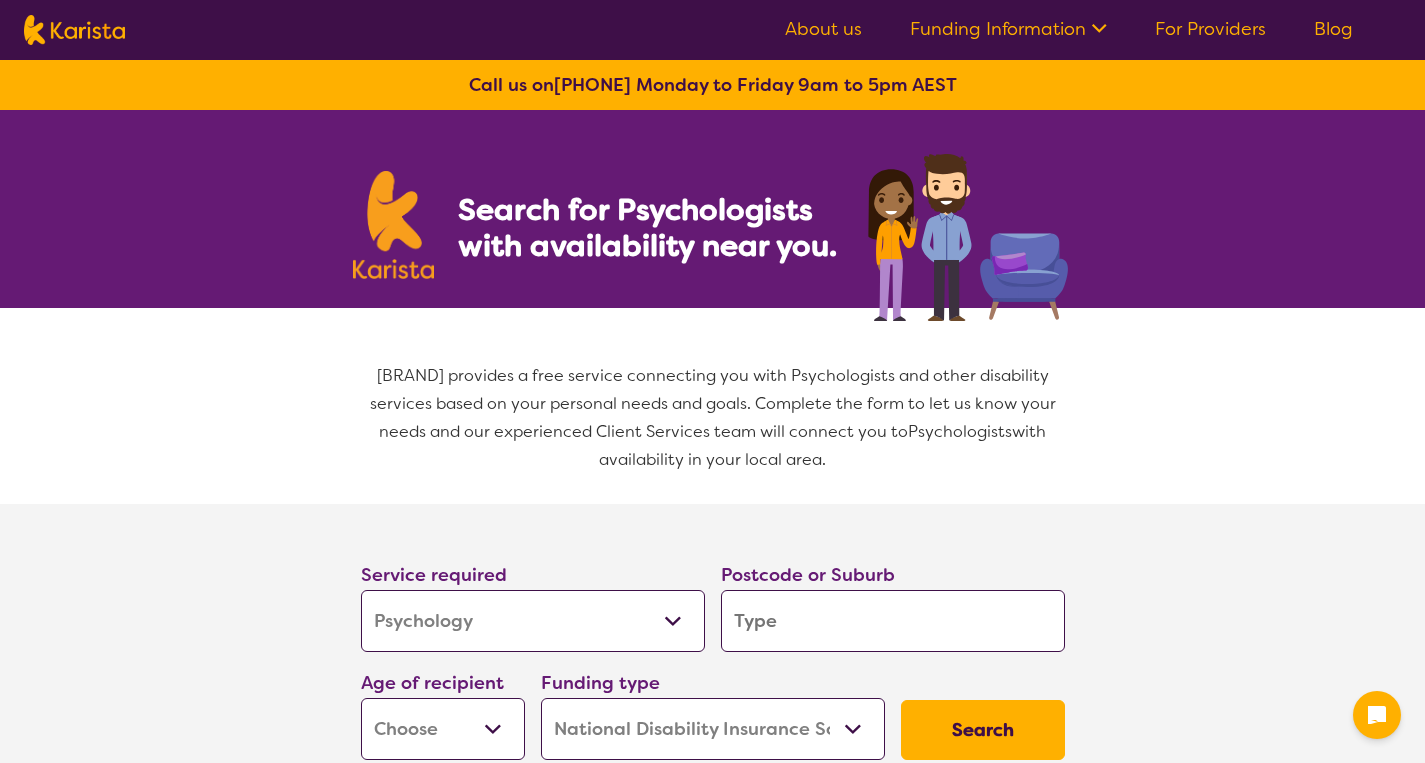 scroll, scrollTop: 0, scrollLeft: 0, axis: both 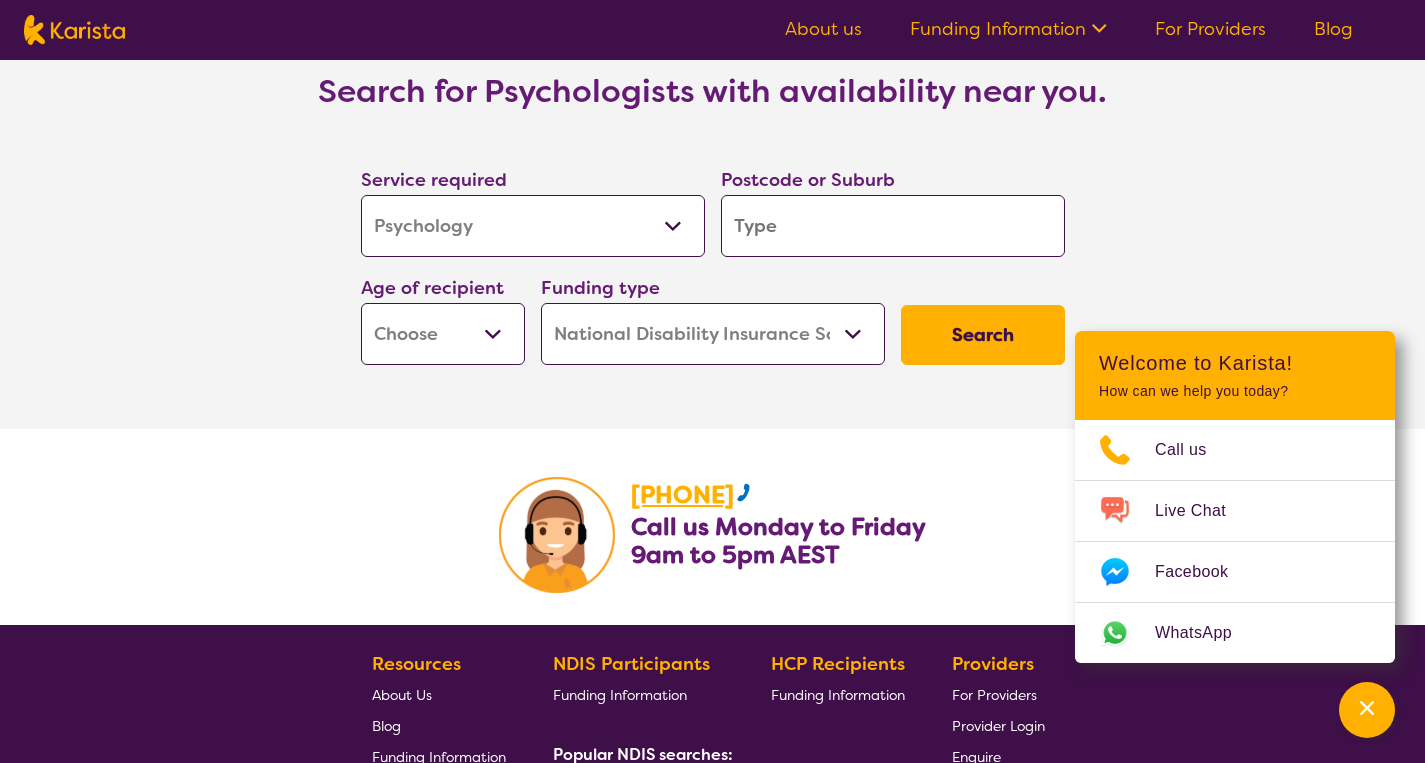 click on "Early Childhood - [AGE] to [AGE] Child - [AGE] to [AGE] Adolescent - [AGE] to [AGE] Adult - [AGE] to [AGE] Aged - [AGE]+" at bounding box center [443, 334] 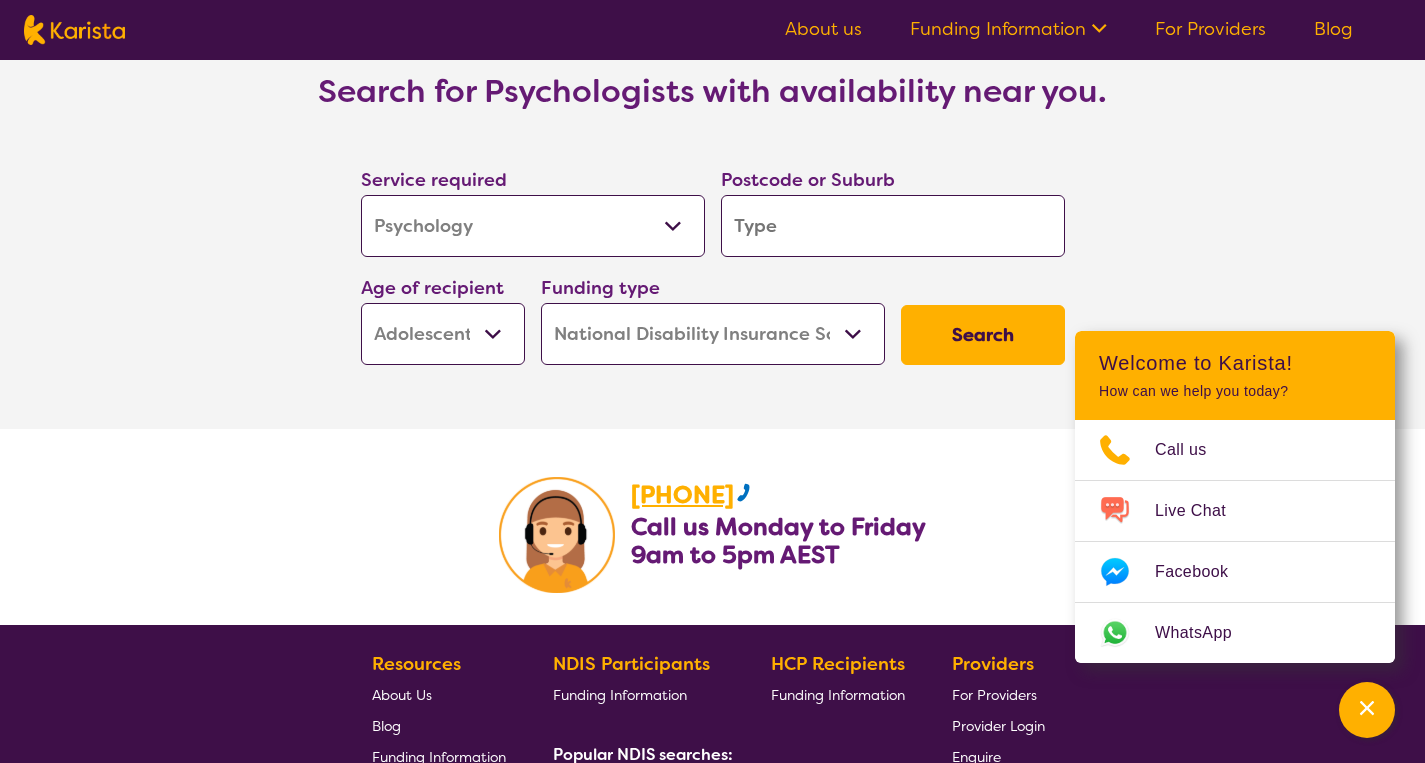 click at bounding box center [893, 226] 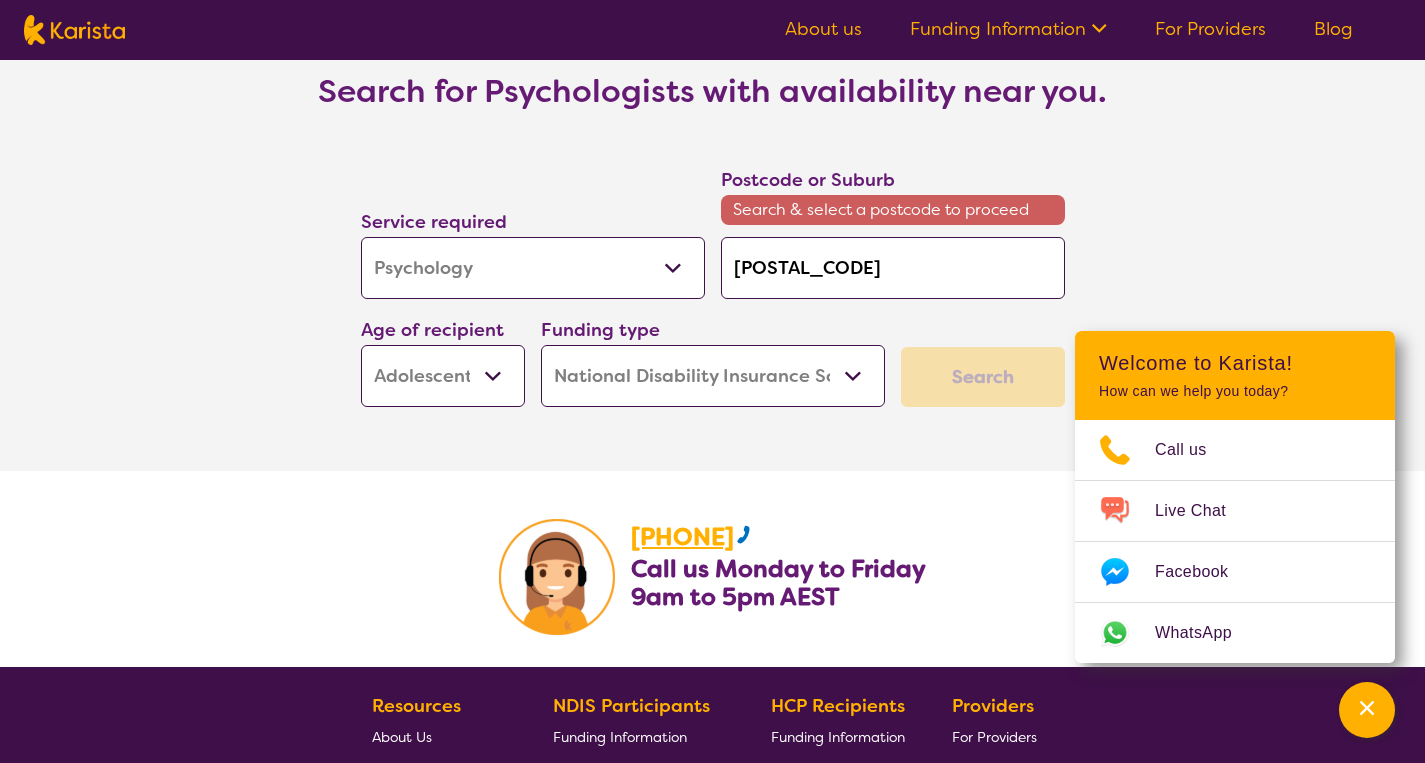 scroll, scrollTop: 2984, scrollLeft: 0, axis: vertical 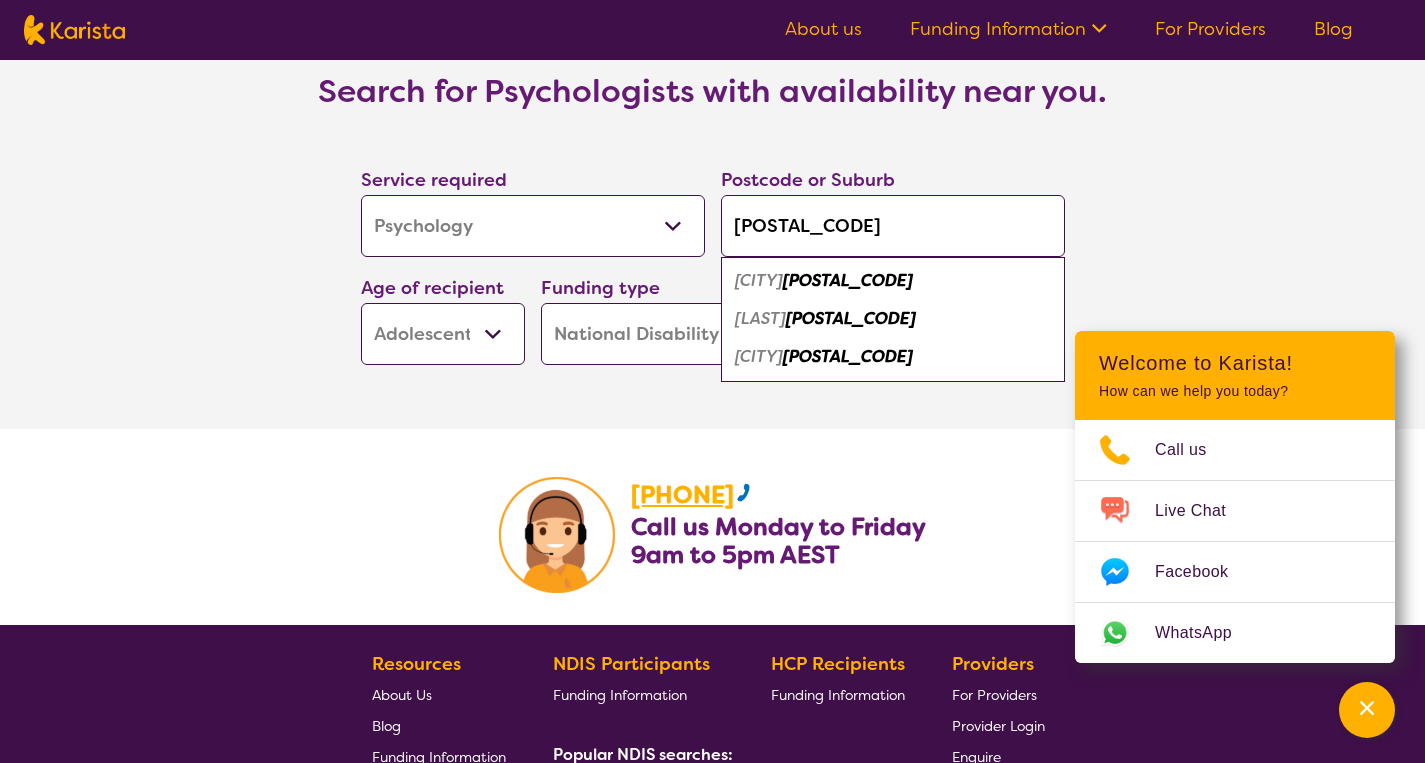 type on "[POSTAL_CODE]" 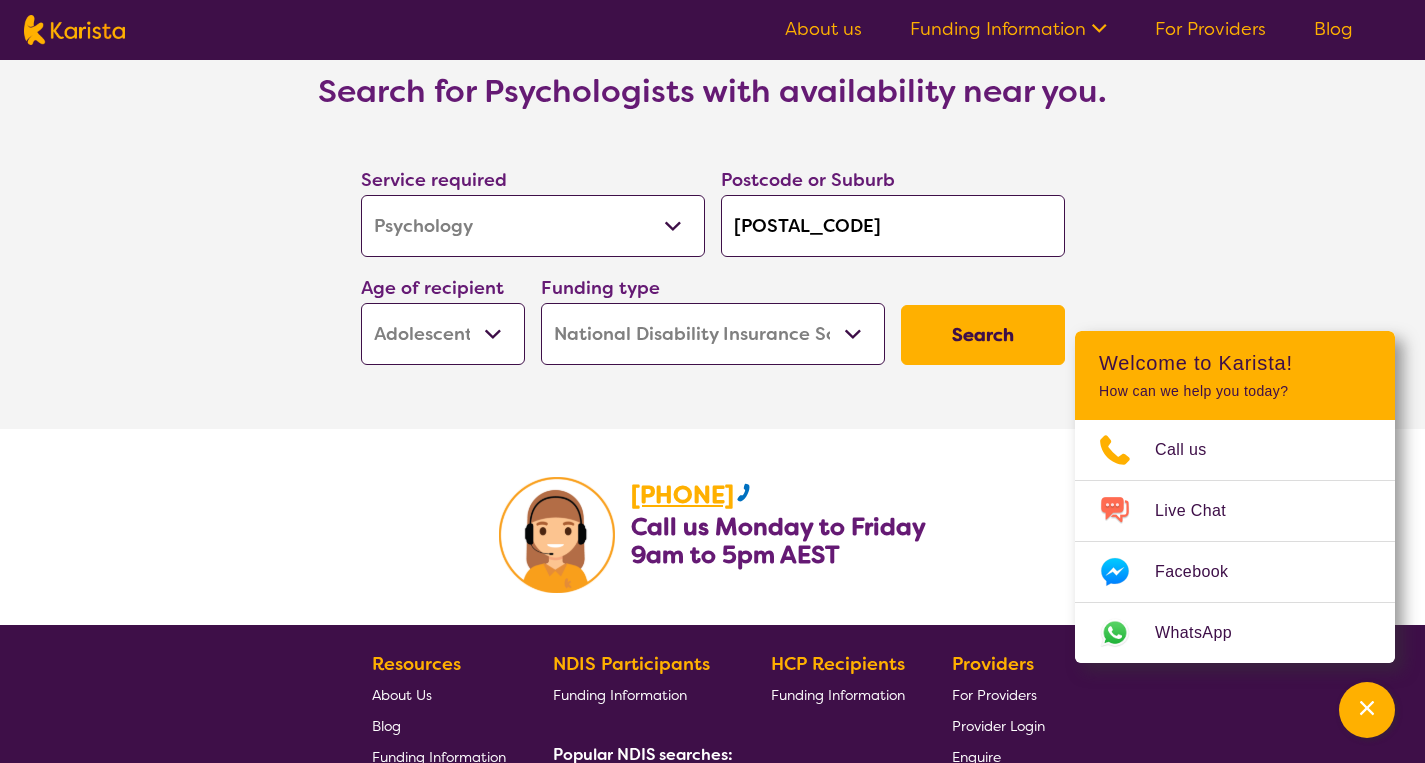 click on "Home Care Package (HCP) National Disability Insurance Scheme (NDIS) I don't know" at bounding box center (713, 334) 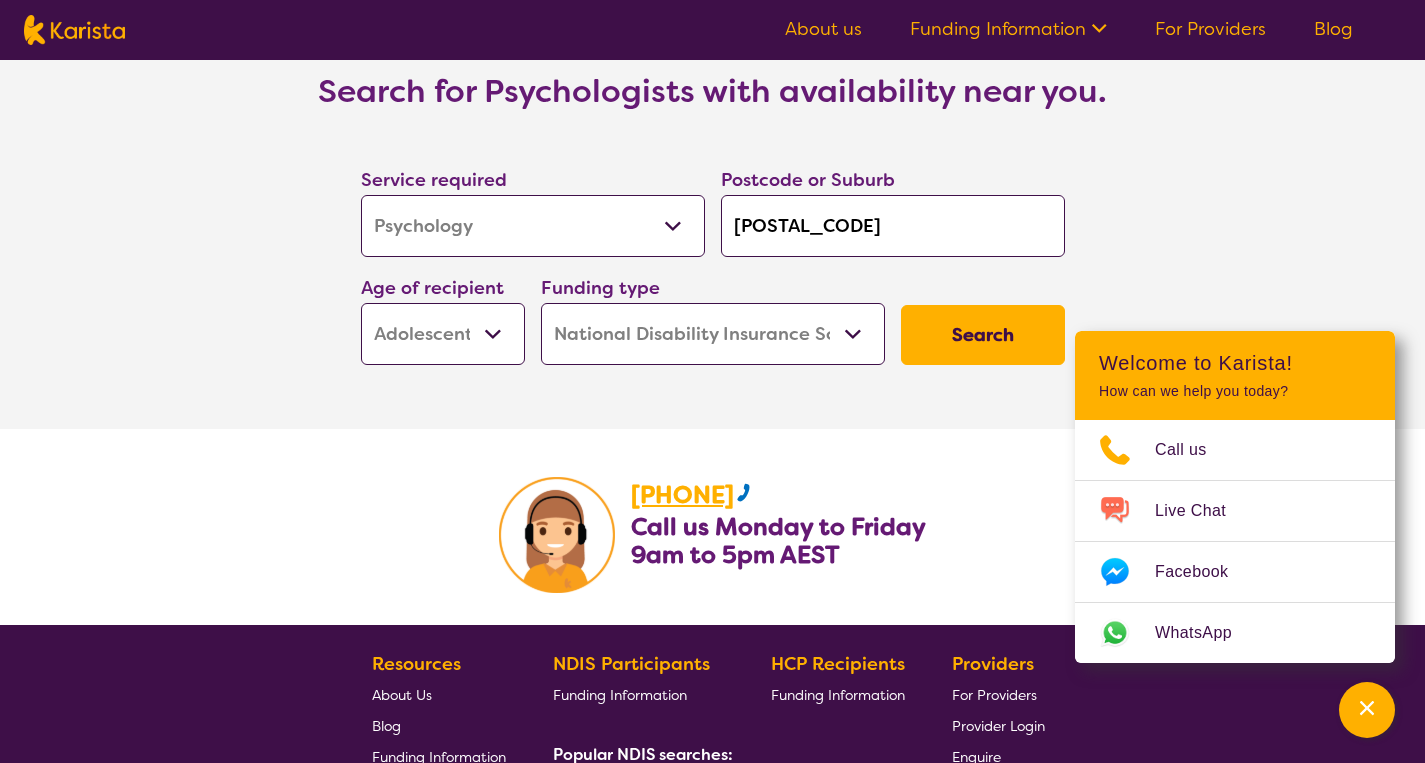 scroll, scrollTop: 0, scrollLeft: 0, axis: both 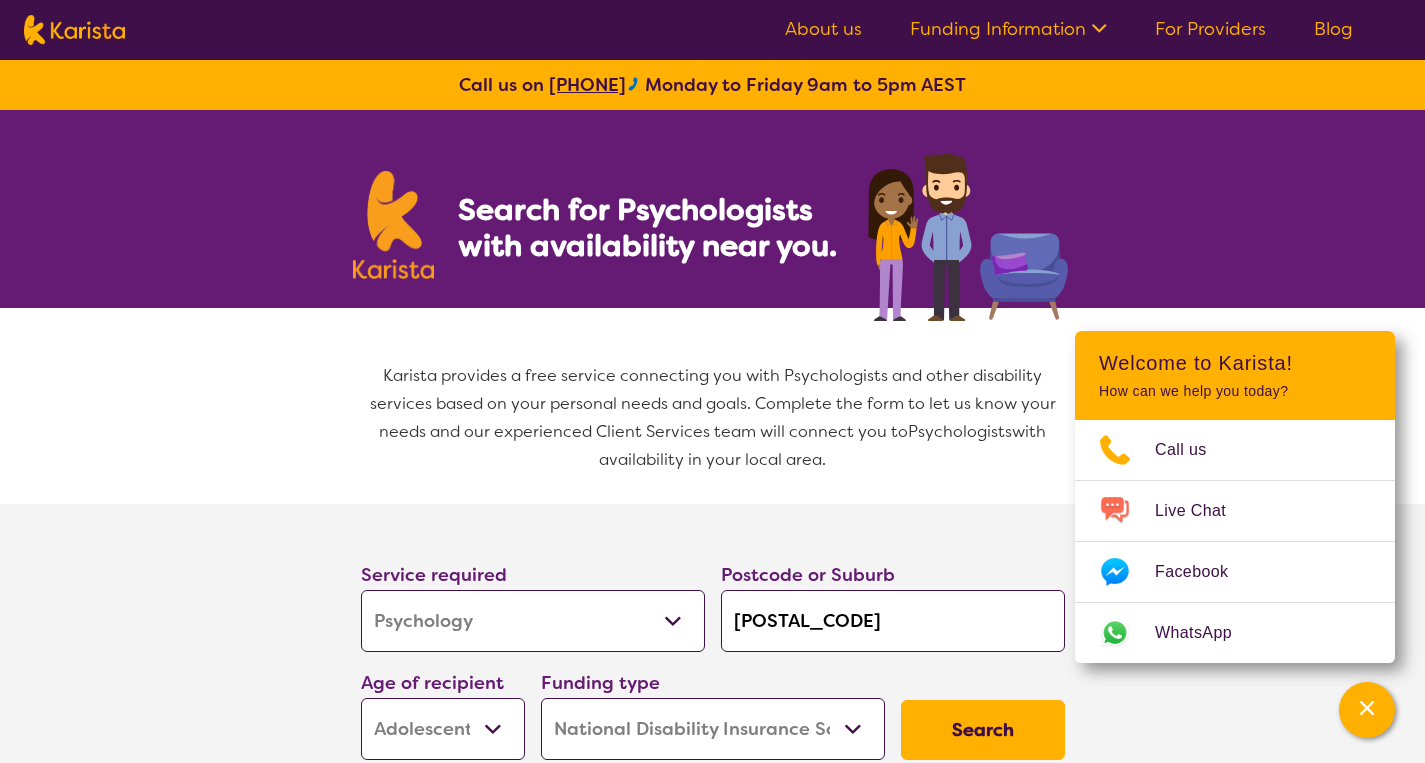 click on "[POSTAL_CODE]" at bounding box center (893, 621) 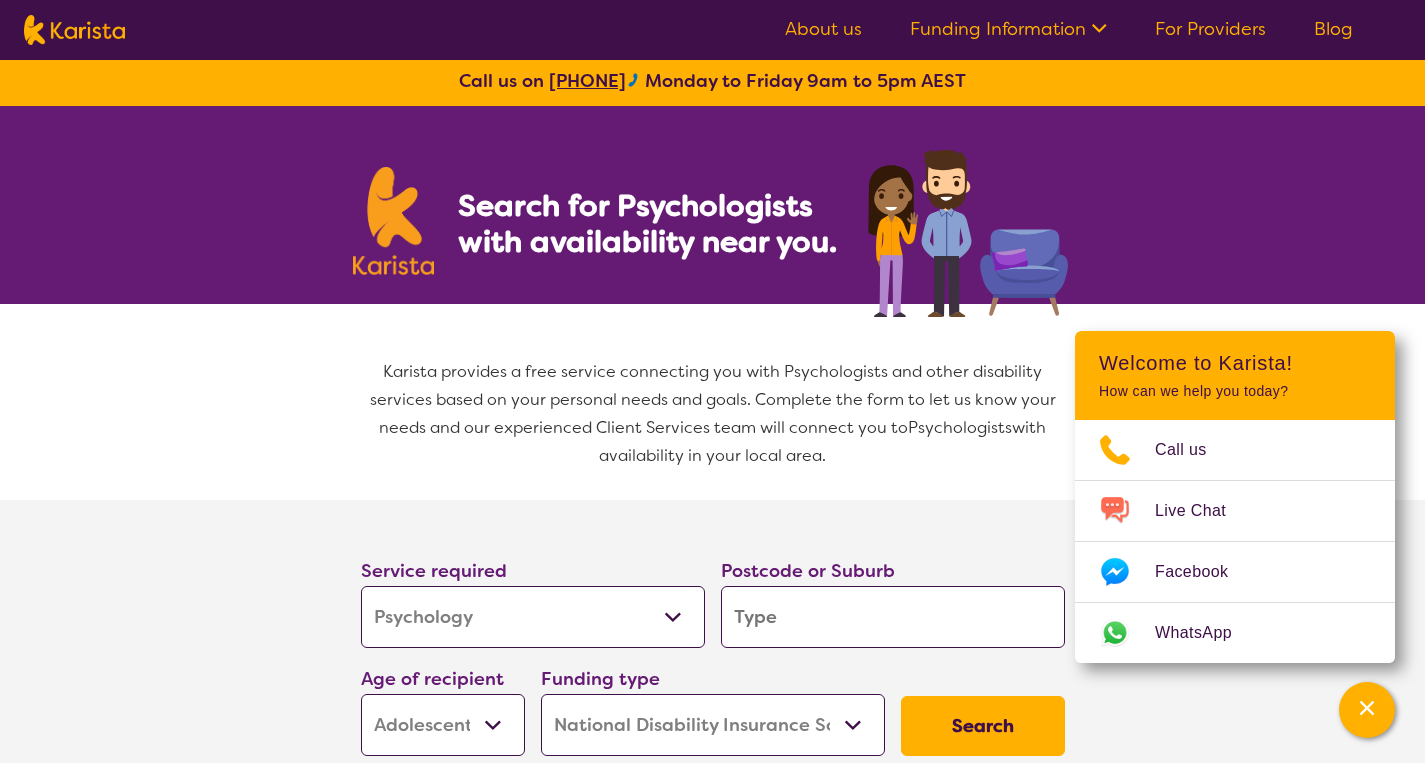 scroll, scrollTop: 0, scrollLeft: 0, axis: both 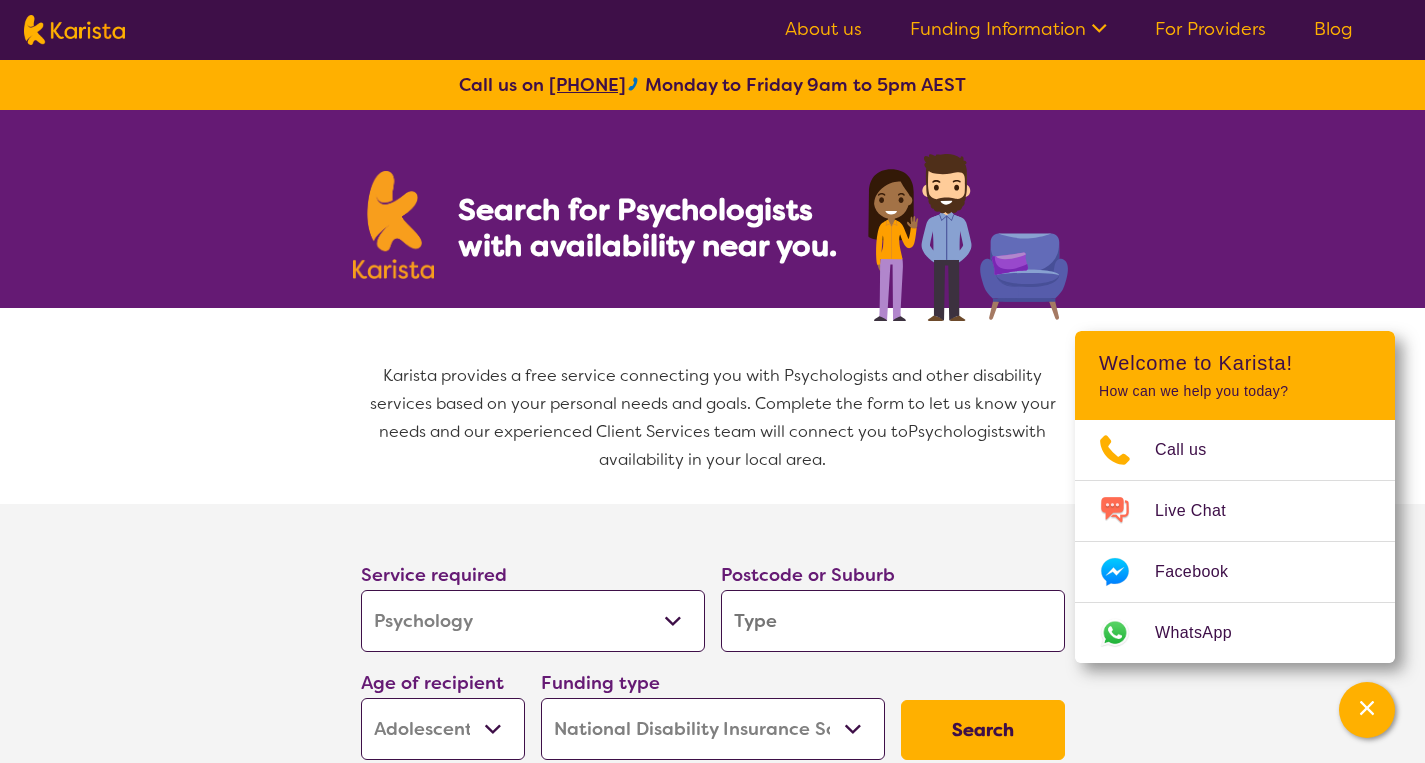 type 